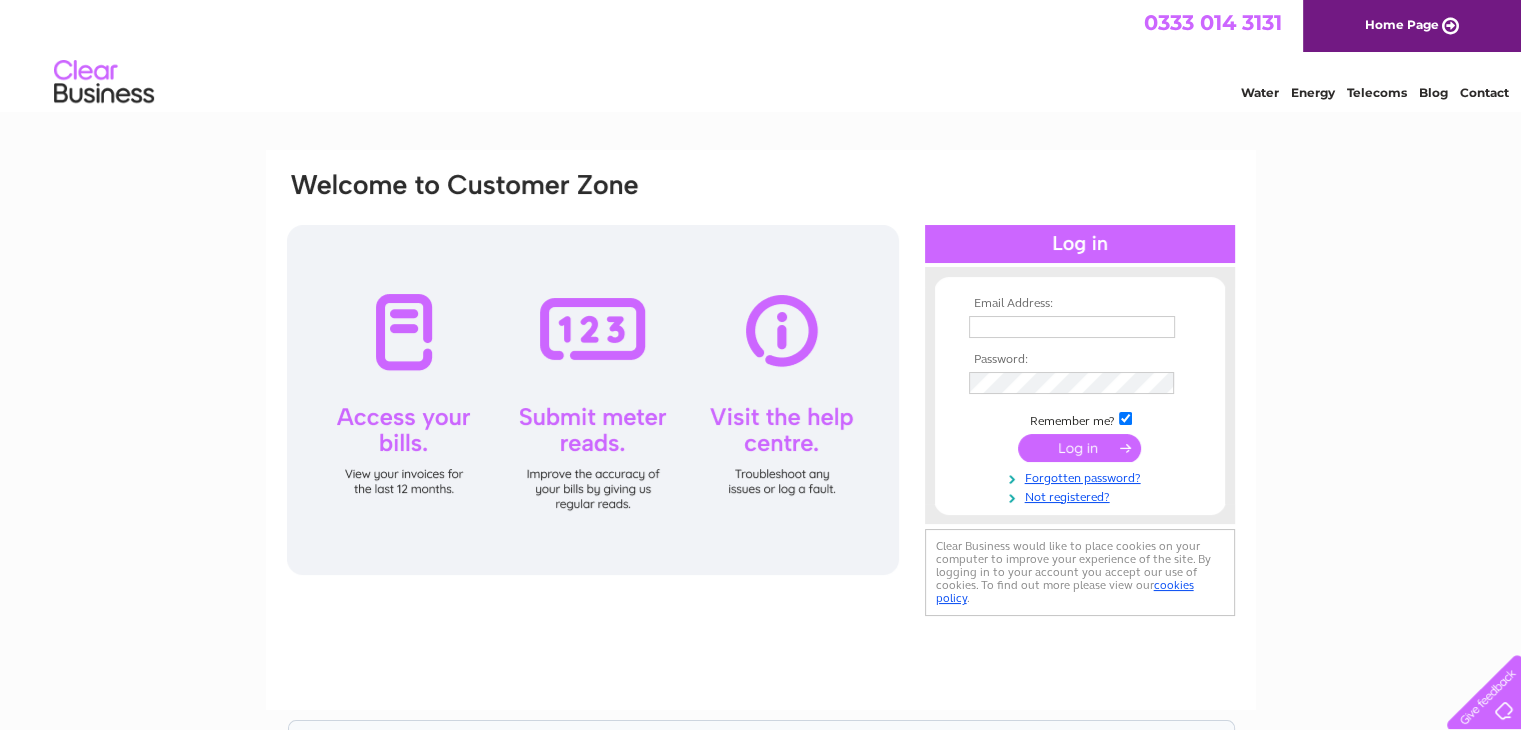 scroll, scrollTop: 0, scrollLeft: 0, axis: both 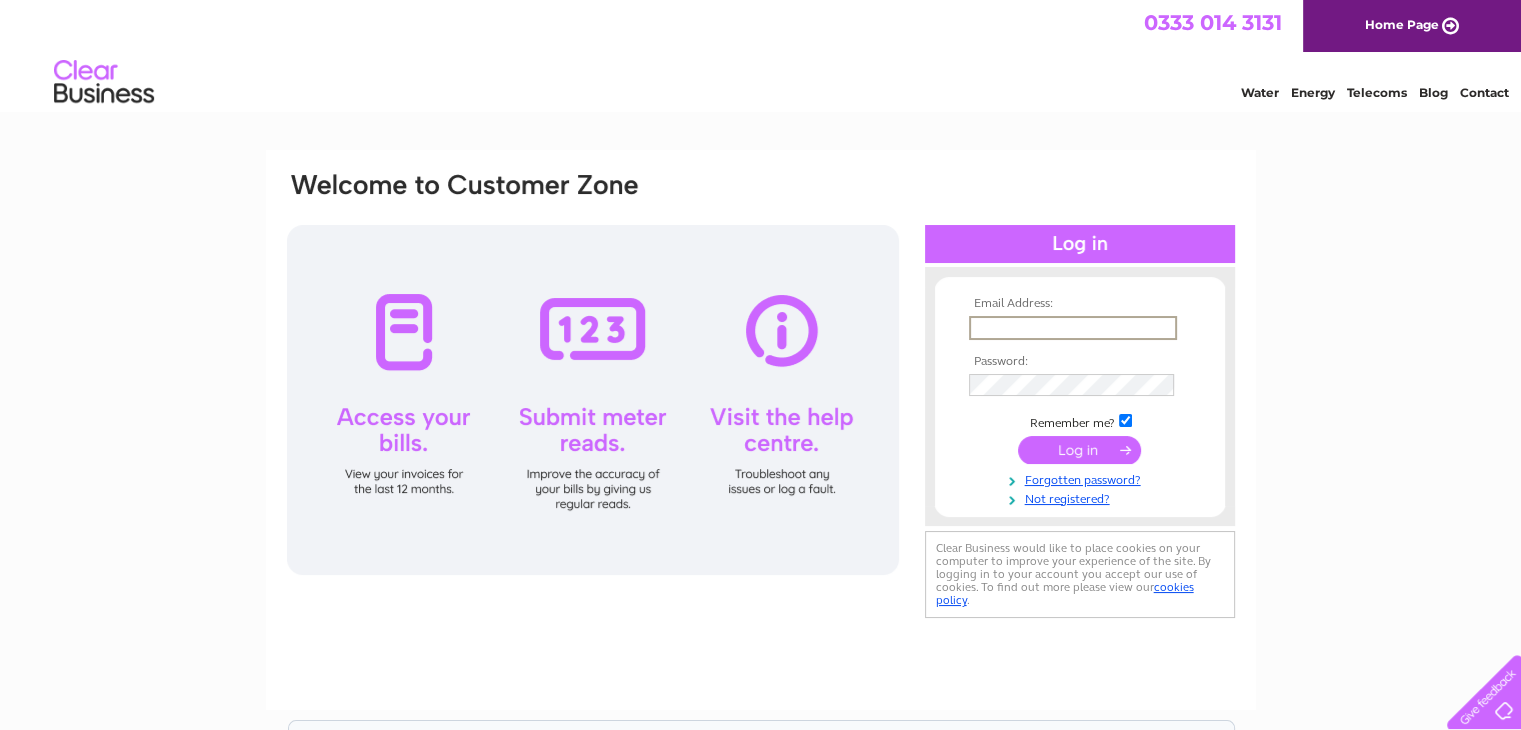 click at bounding box center (1073, 328) 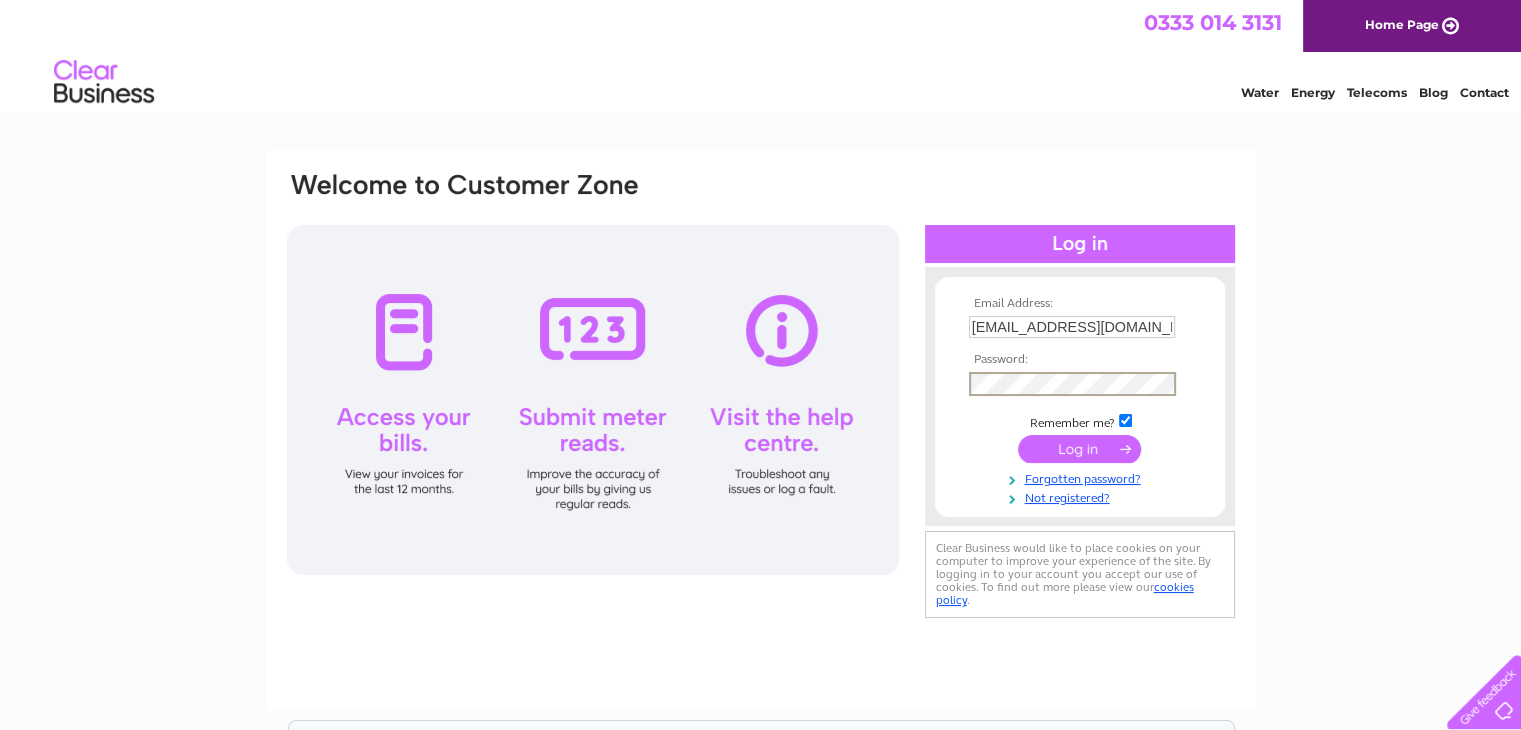 click at bounding box center [1079, 449] 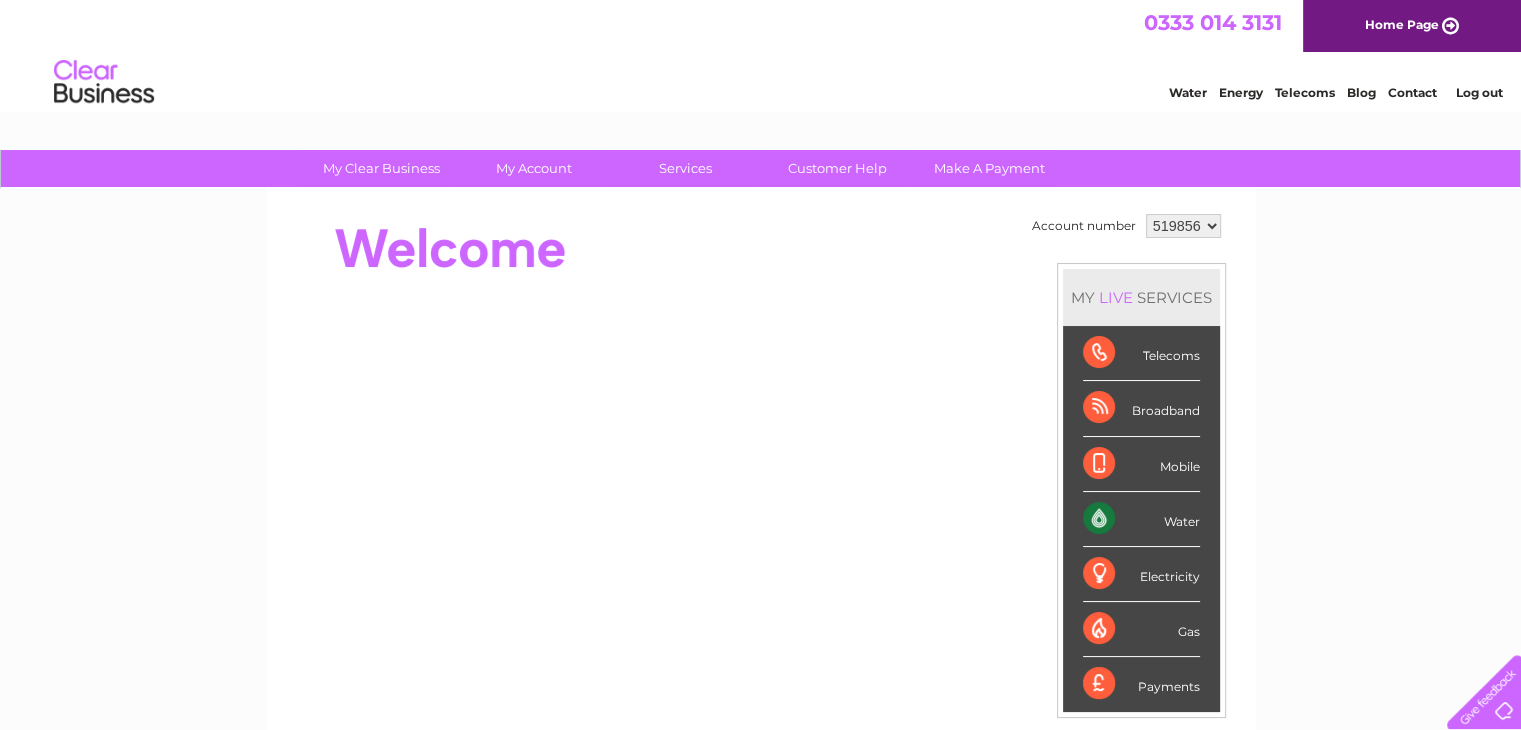 scroll, scrollTop: 0, scrollLeft: 0, axis: both 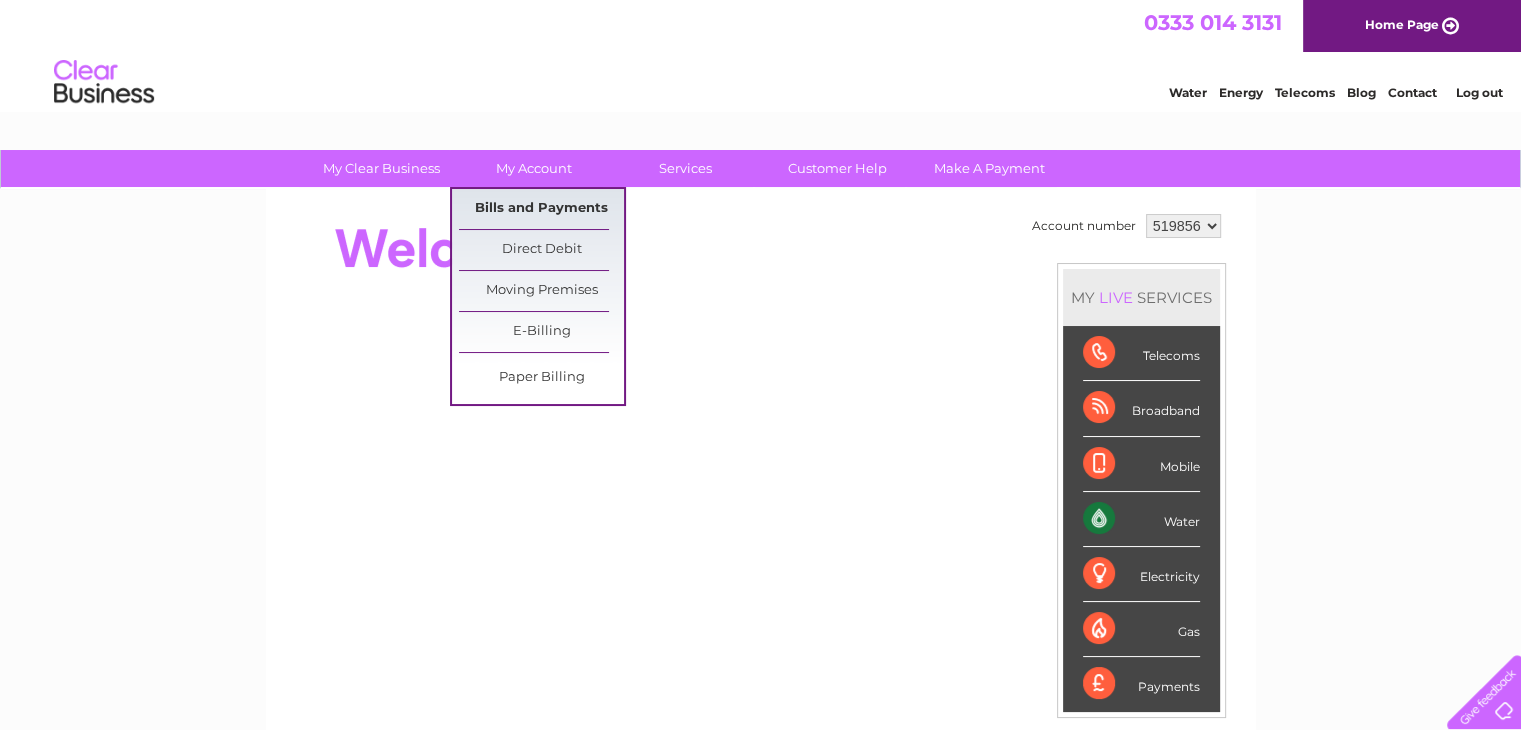 click on "Bills and Payments" at bounding box center (541, 209) 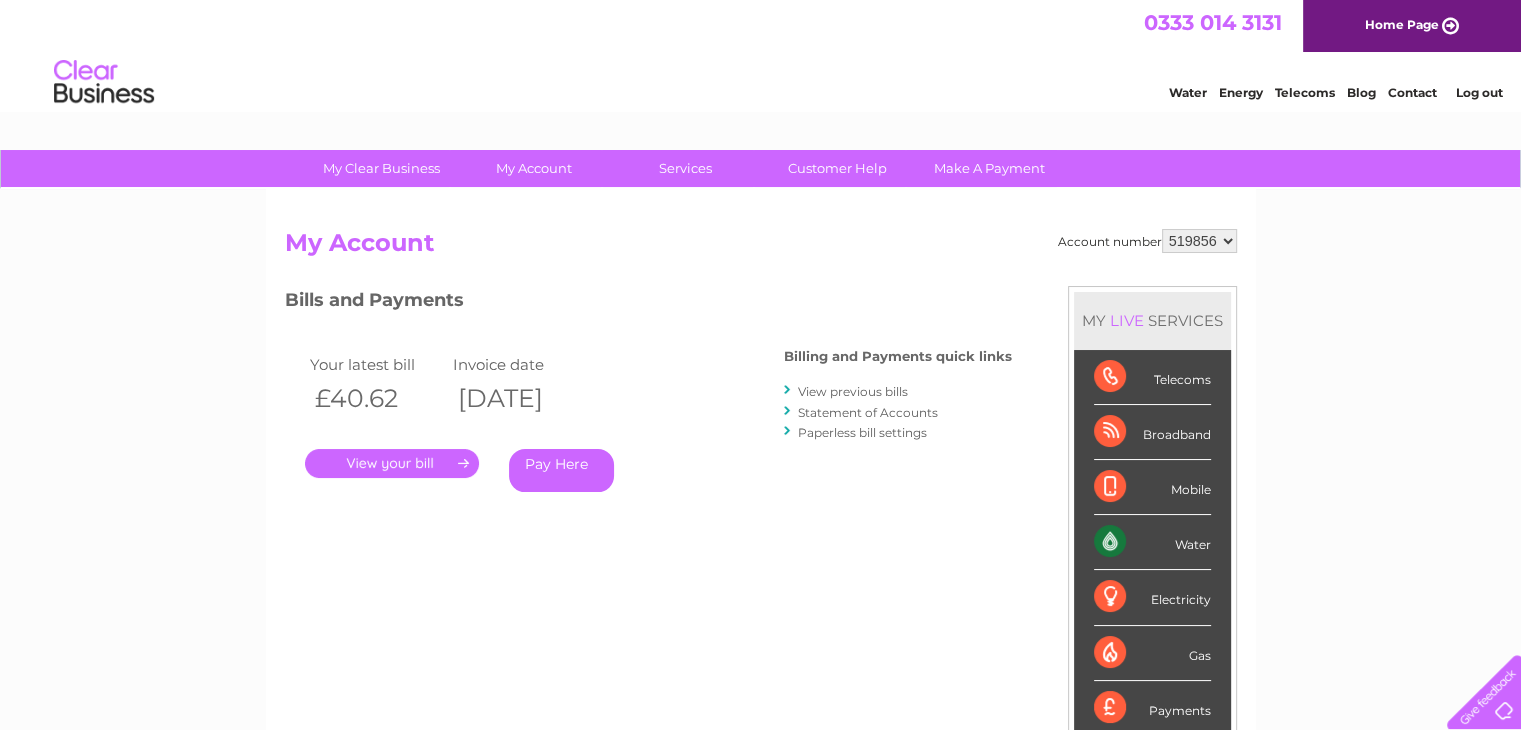 scroll, scrollTop: 0, scrollLeft: 0, axis: both 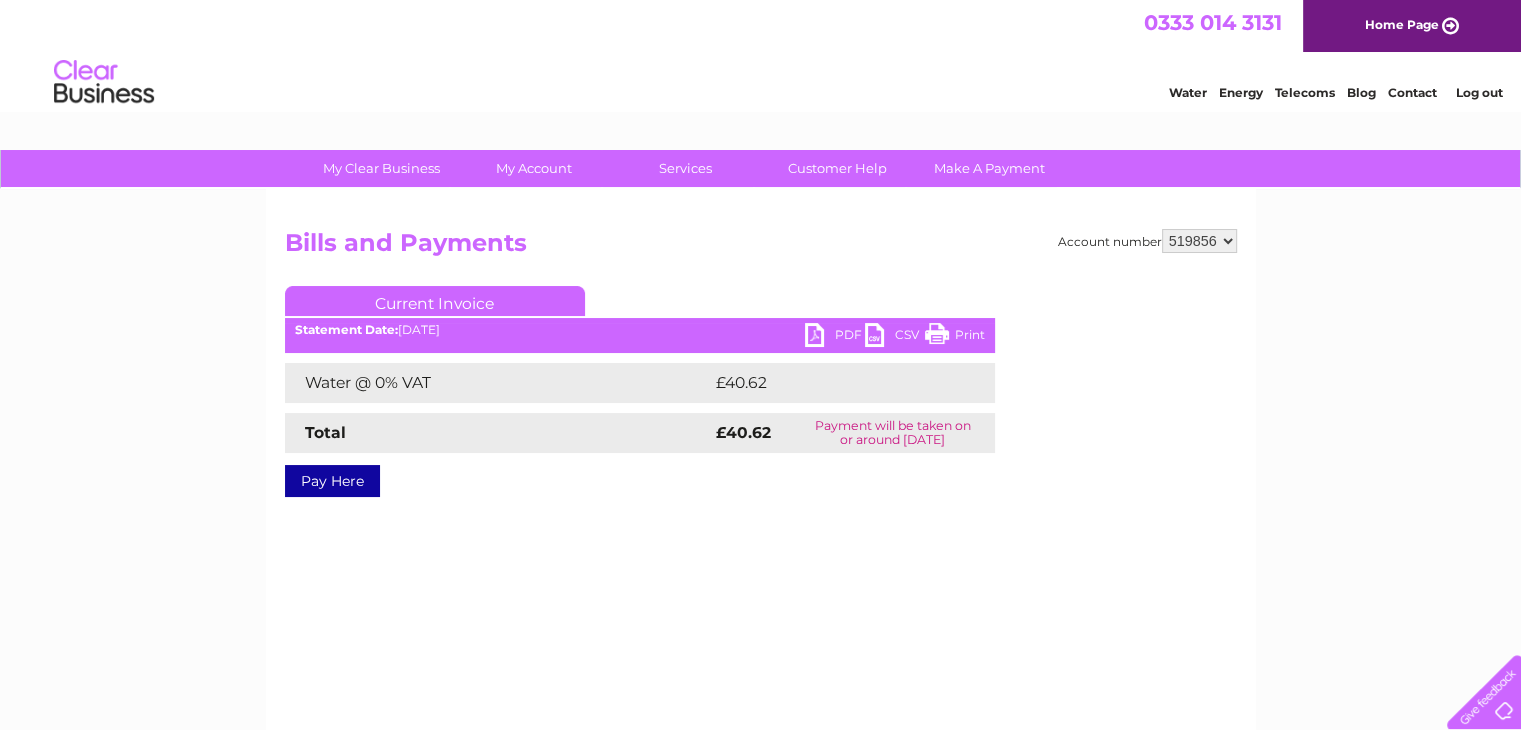 click on "PDF" at bounding box center (835, 337) 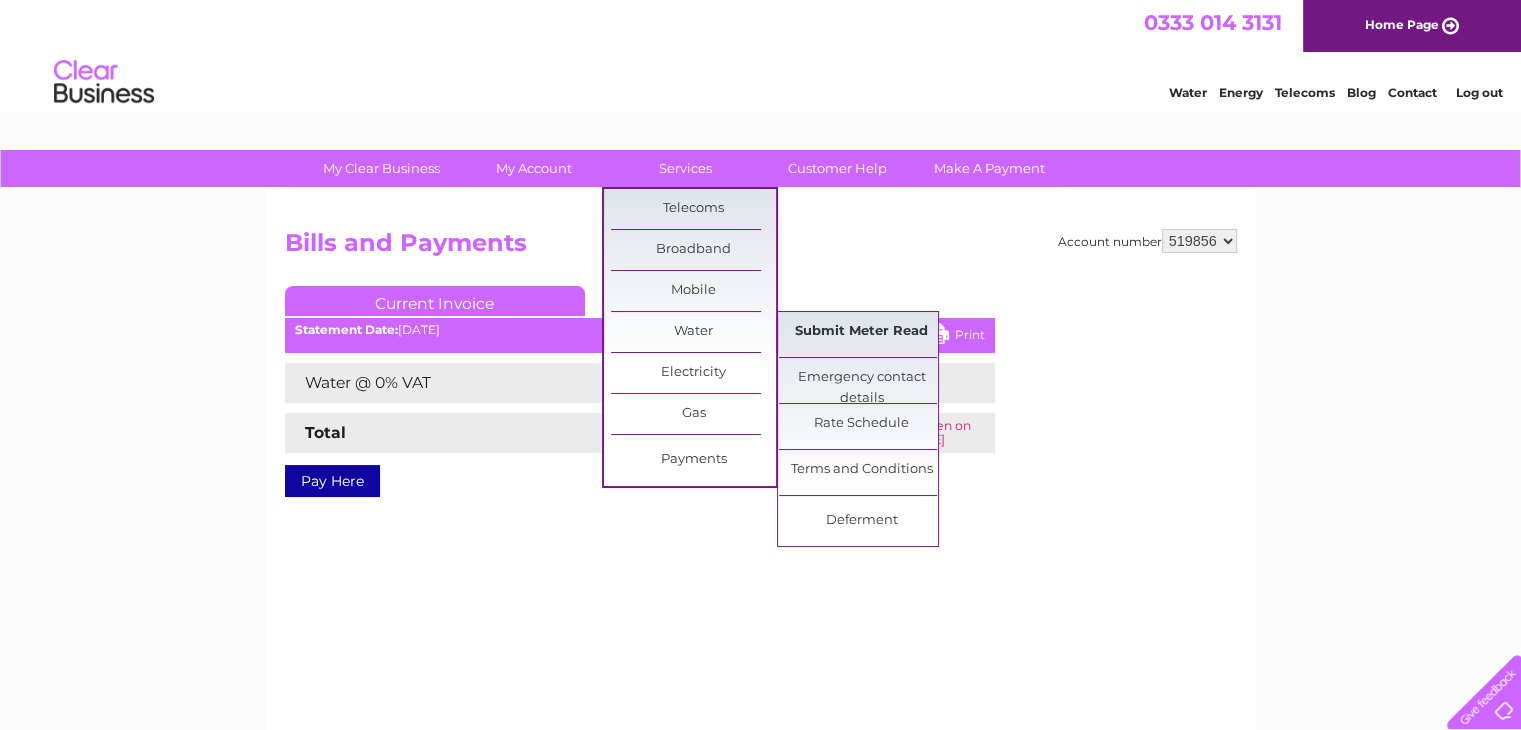 click on "Submit Meter Read" at bounding box center (861, 332) 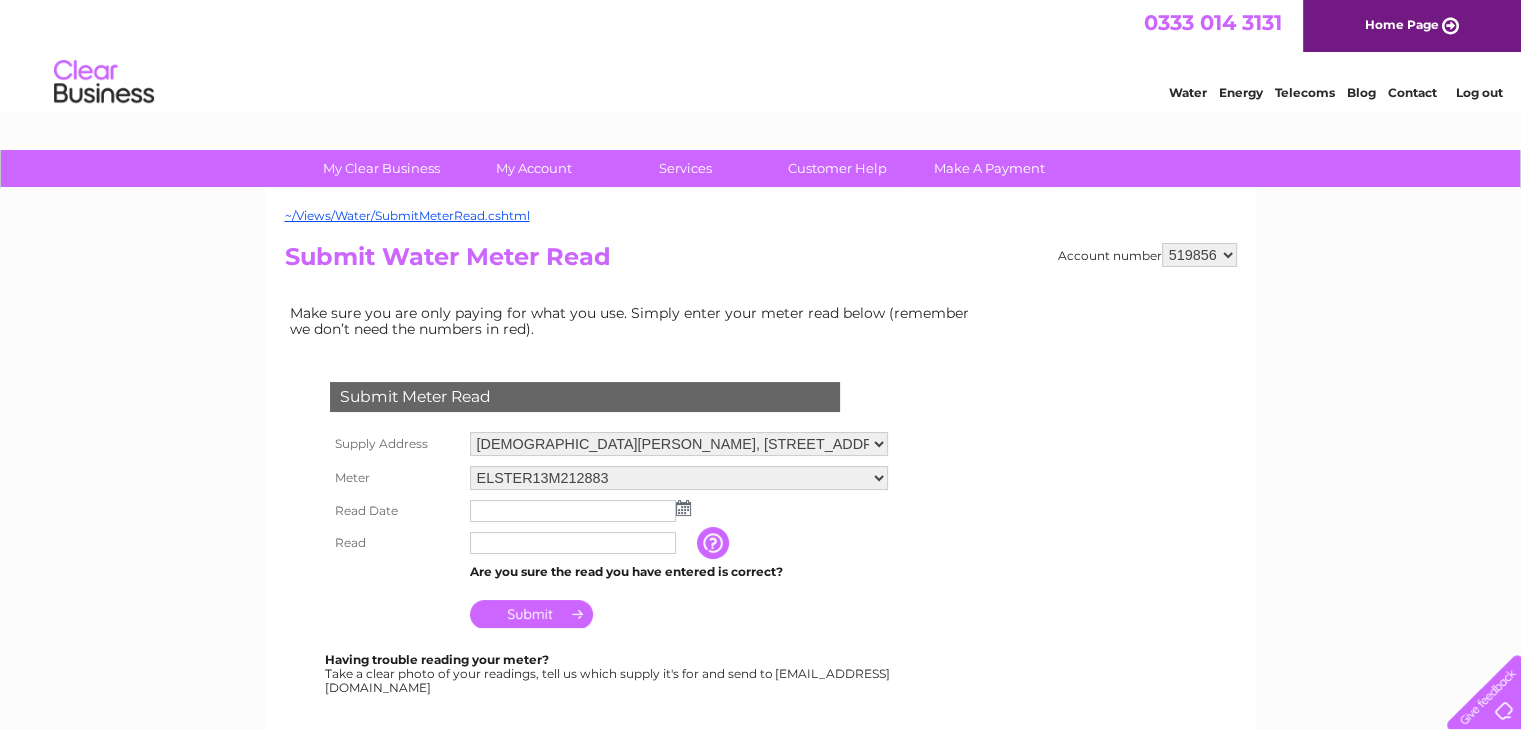 scroll, scrollTop: 0, scrollLeft: 0, axis: both 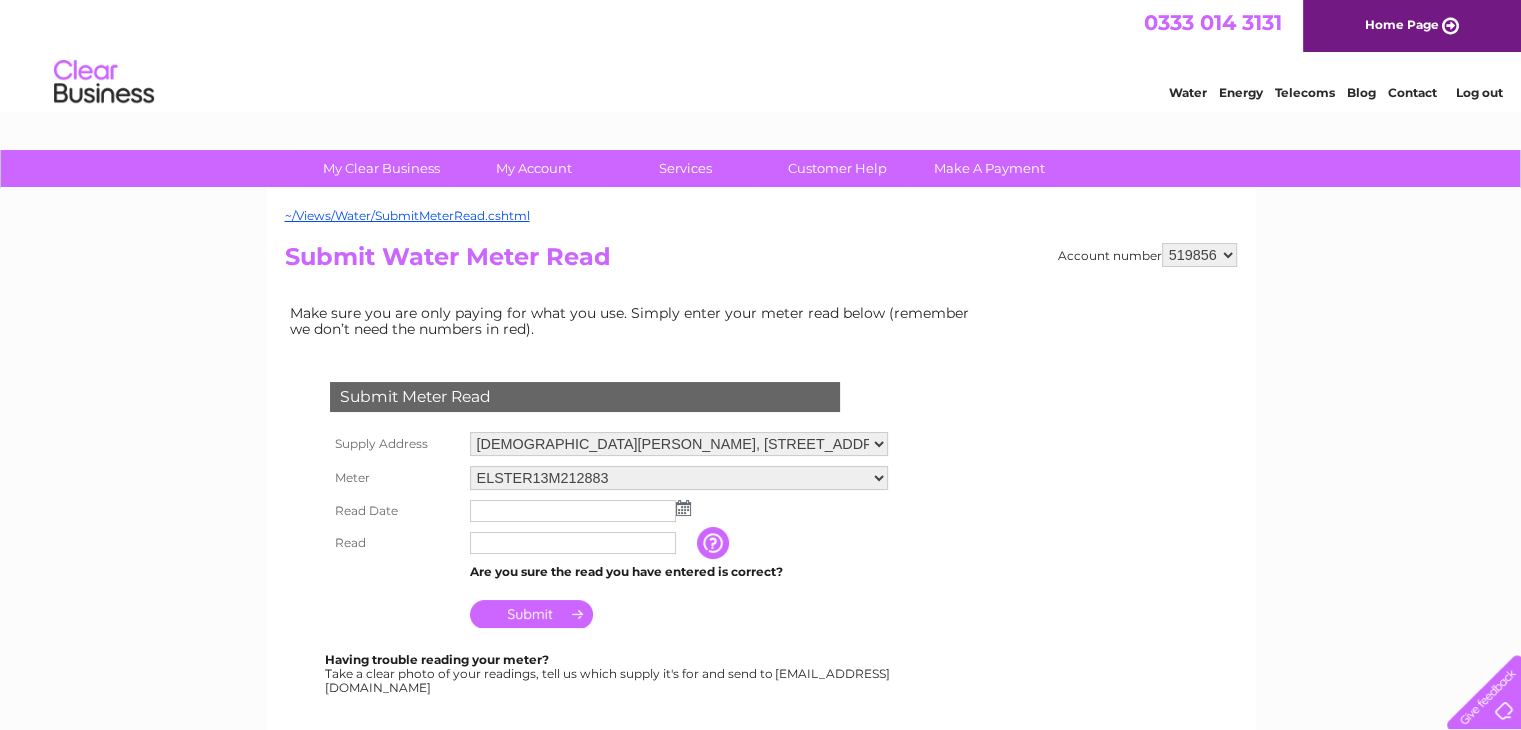 click at bounding box center [683, 508] 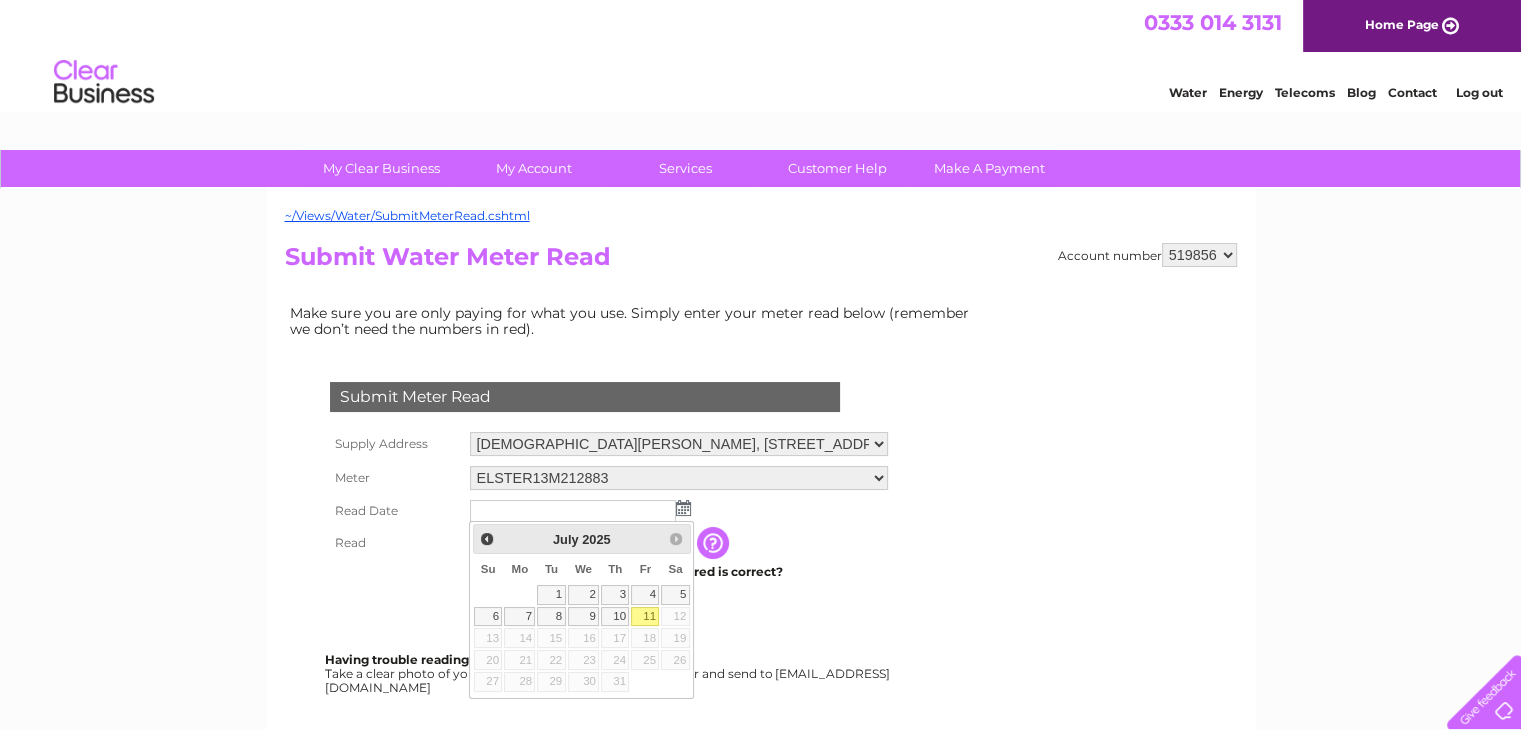 click on "11" at bounding box center (645, 617) 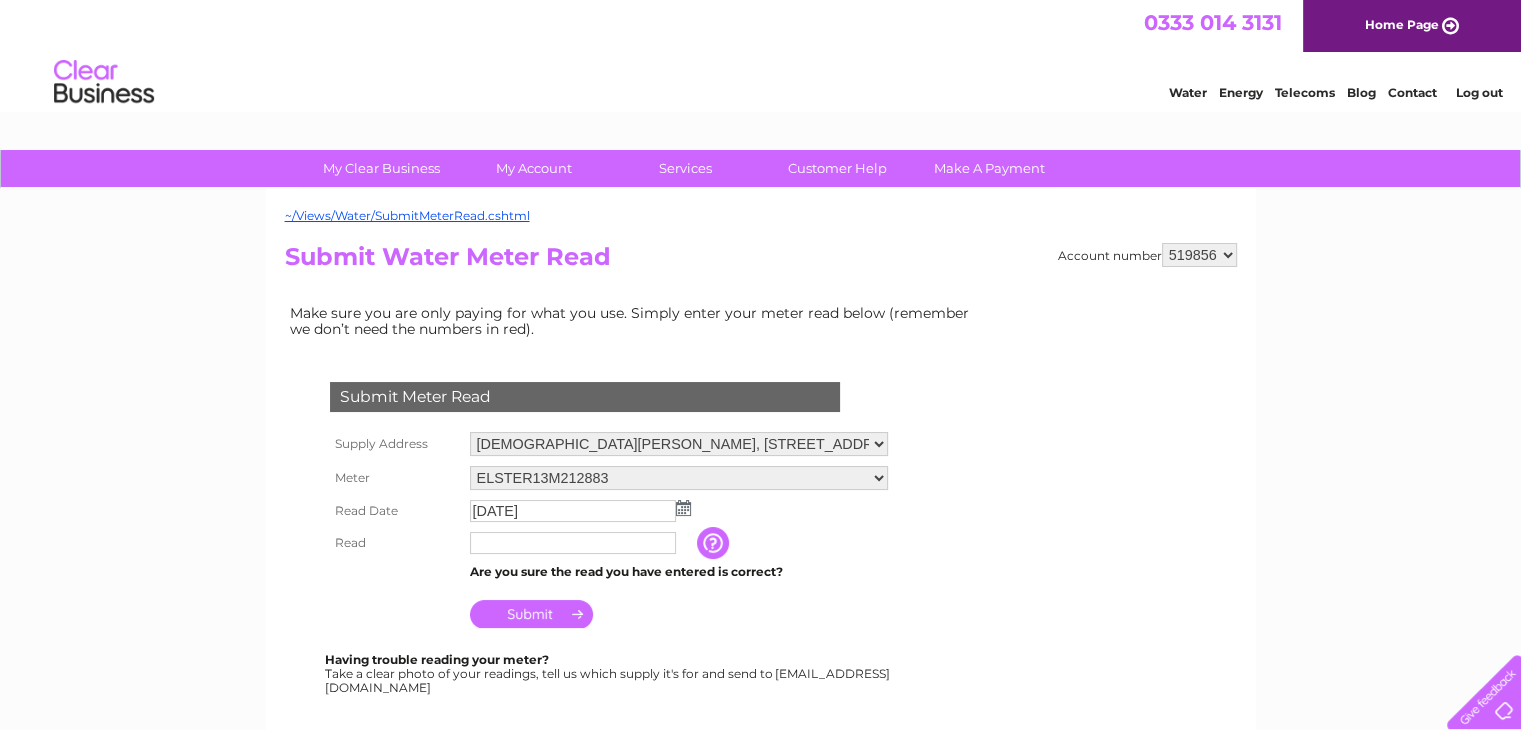 click at bounding box center [573, 543] 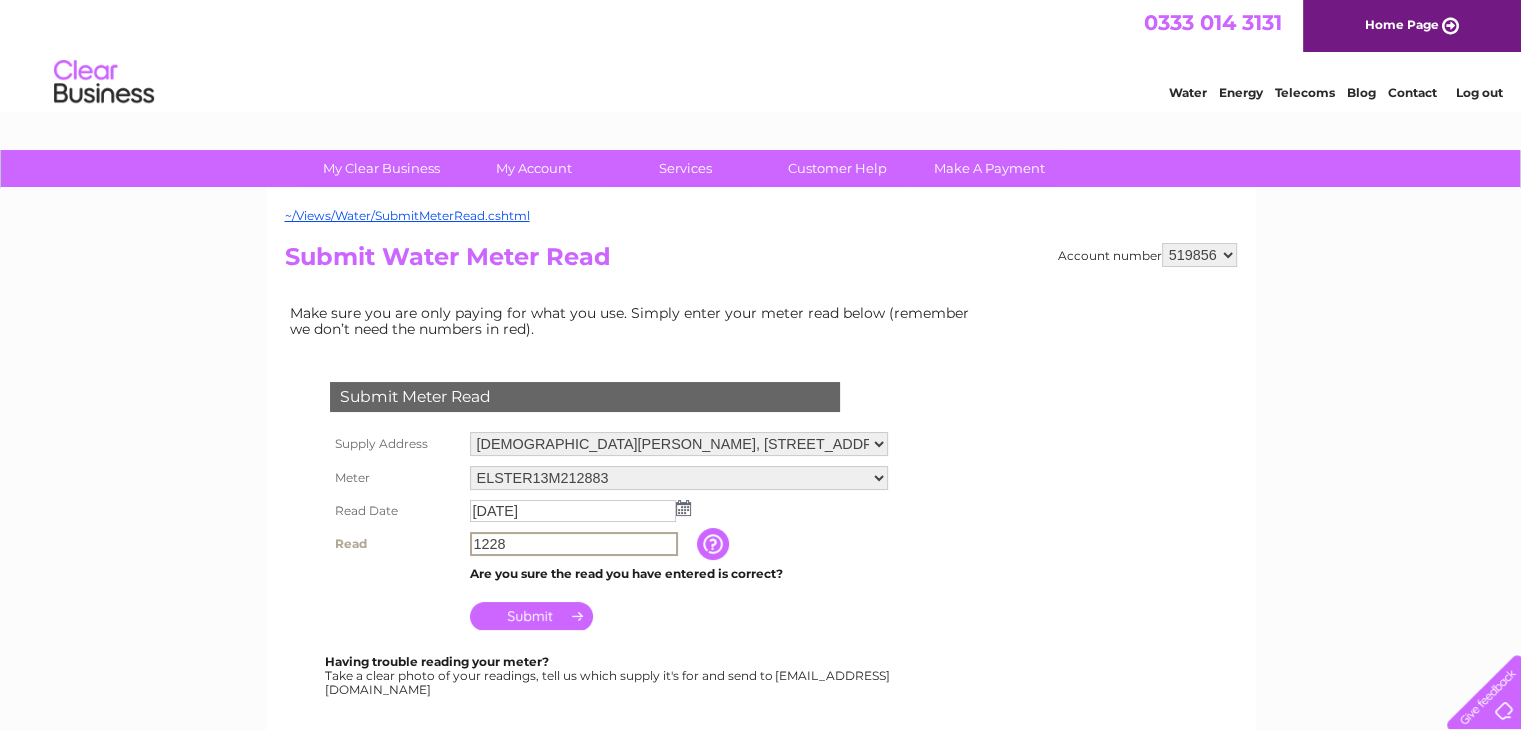 type on "1228" 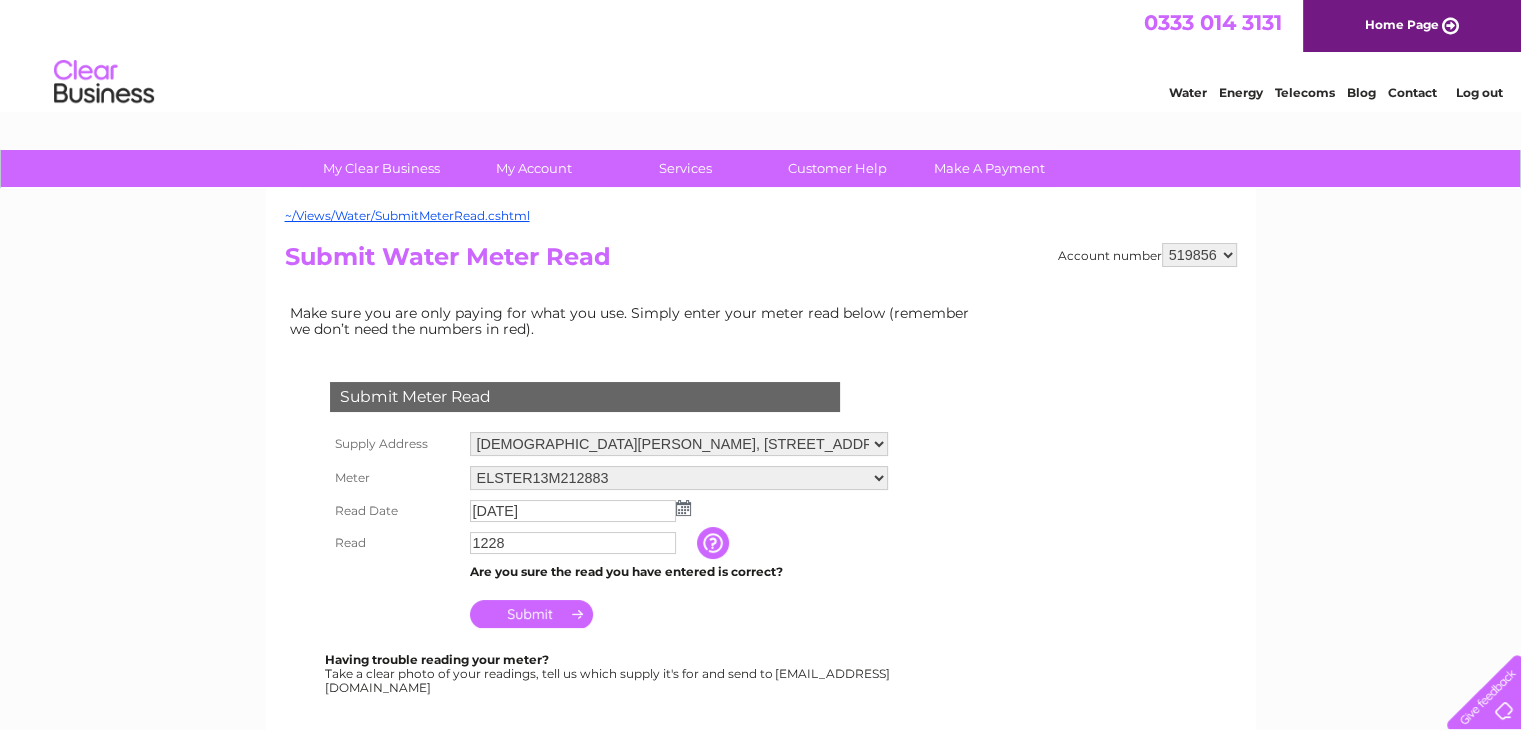 click on "Submit" at bounding box center [531, 614] 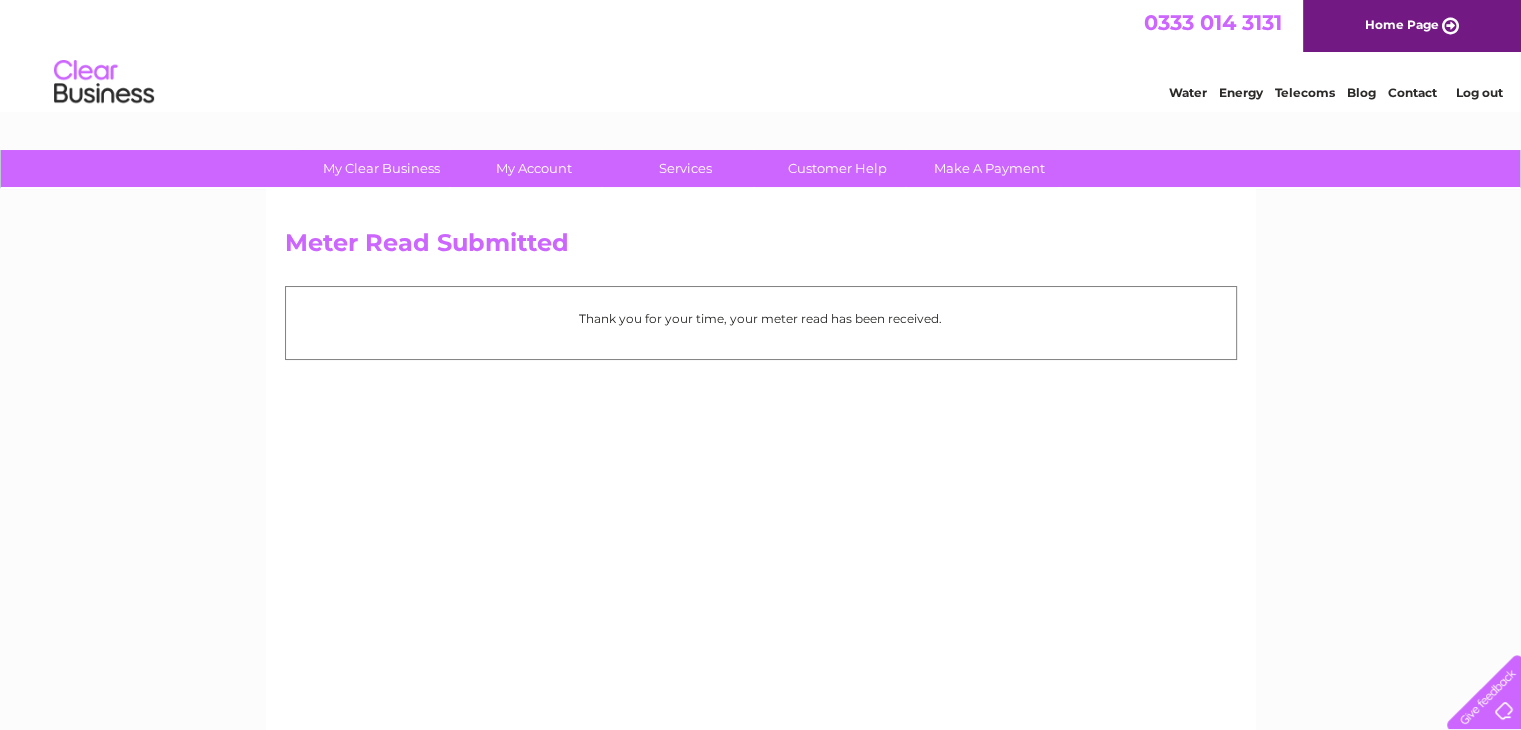 scroll, scrollTop: 0, scrollLeft: 0, axis: both 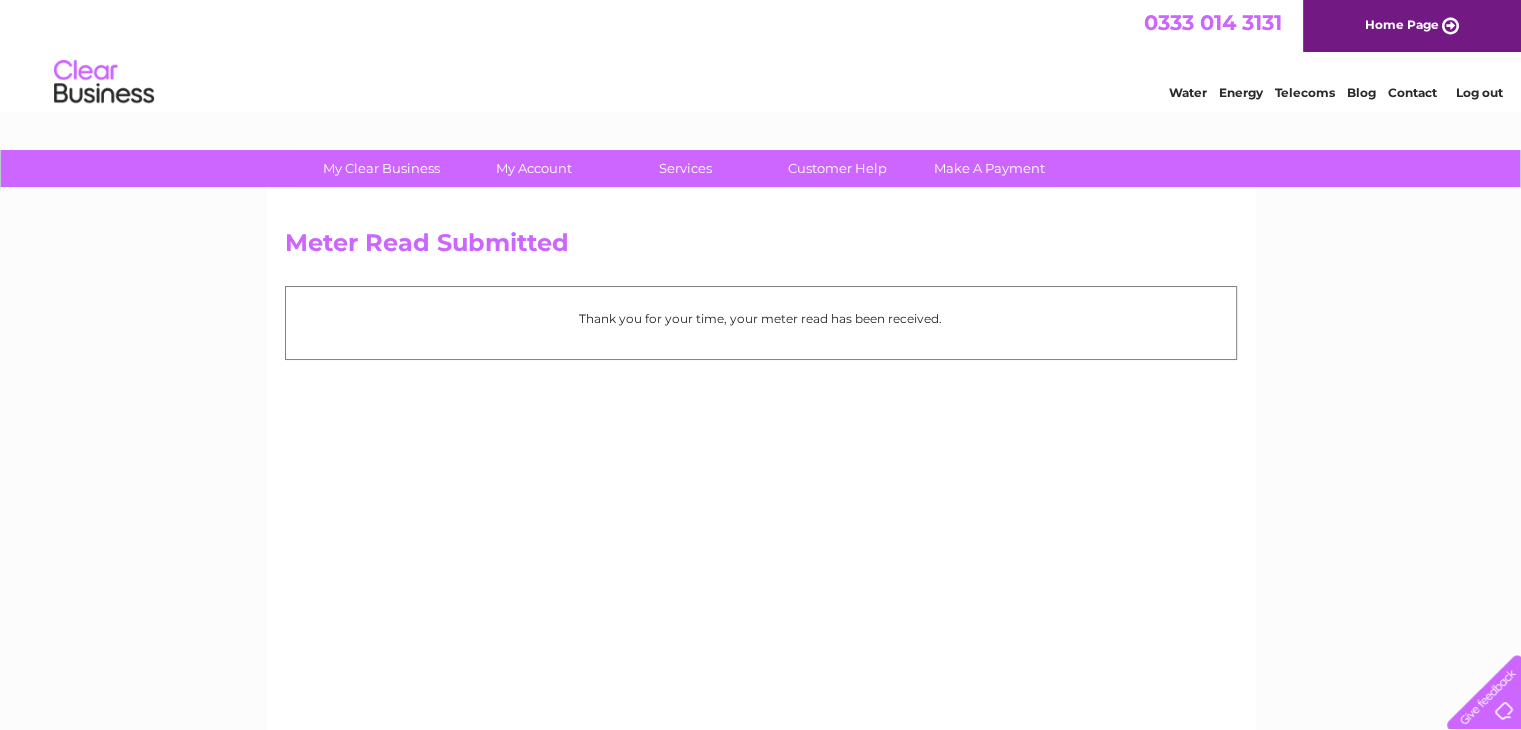 click on "Log out" at bounding box center (1478, 92) 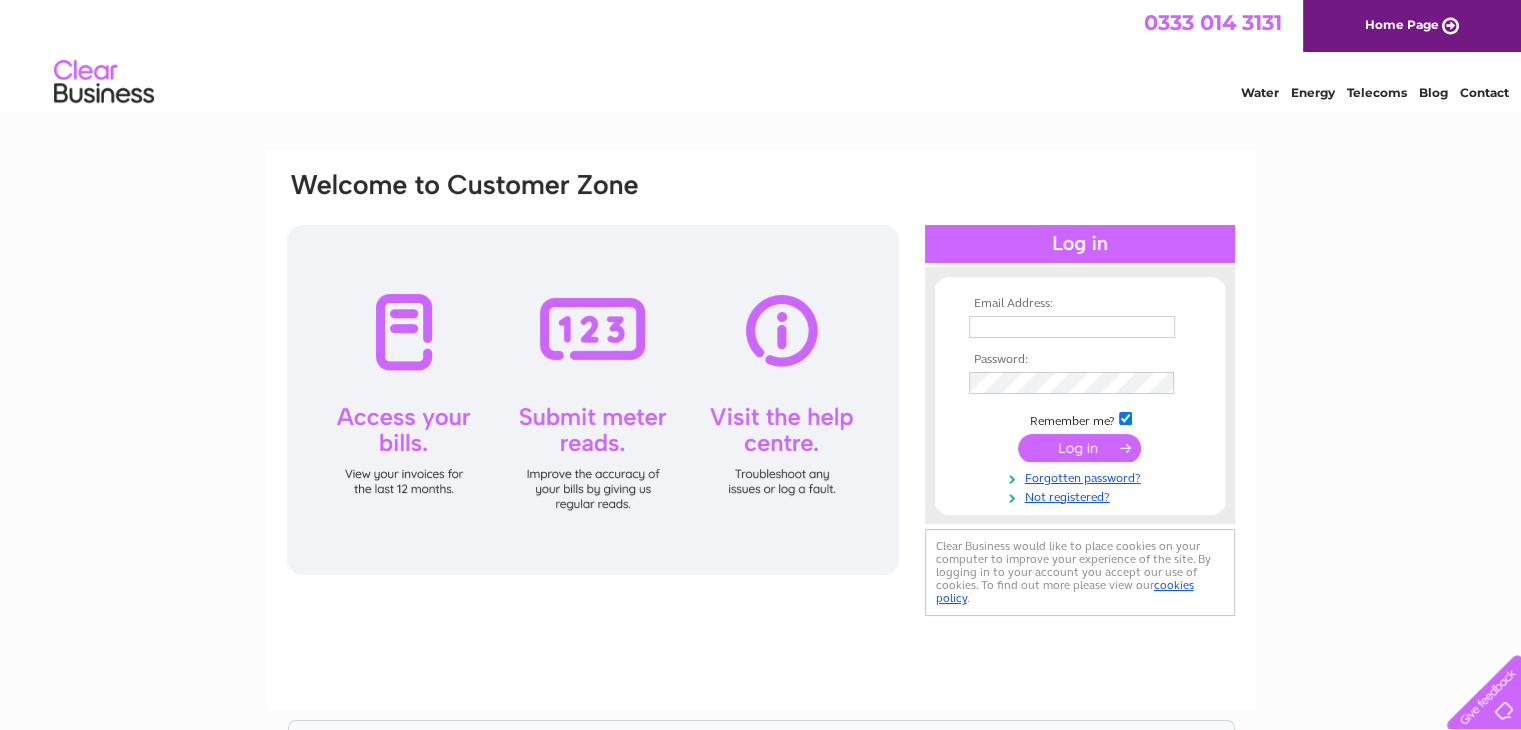 scroll, scrollTop: 0, scrollLeft: 0, axis: both 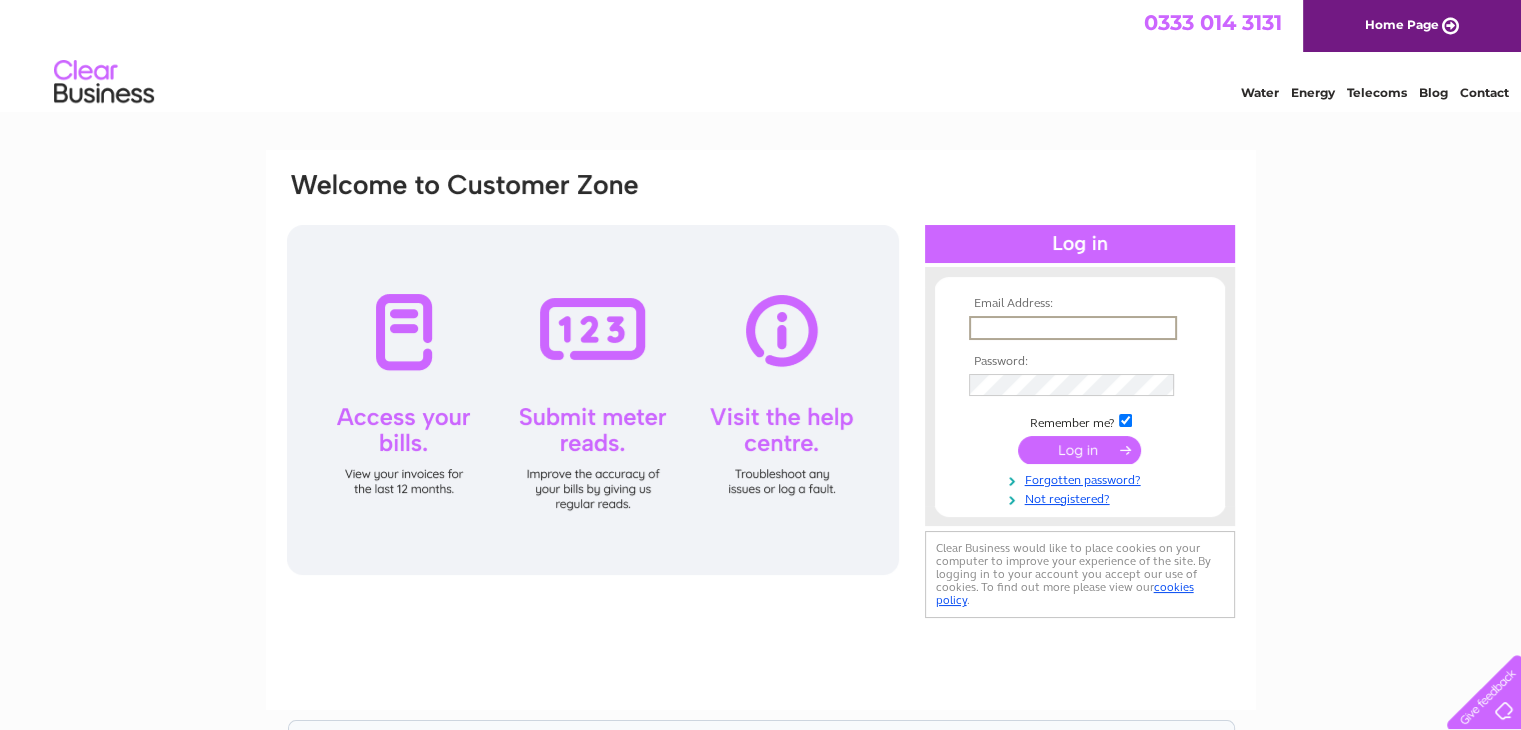 click at bounding box center [1073, 328] 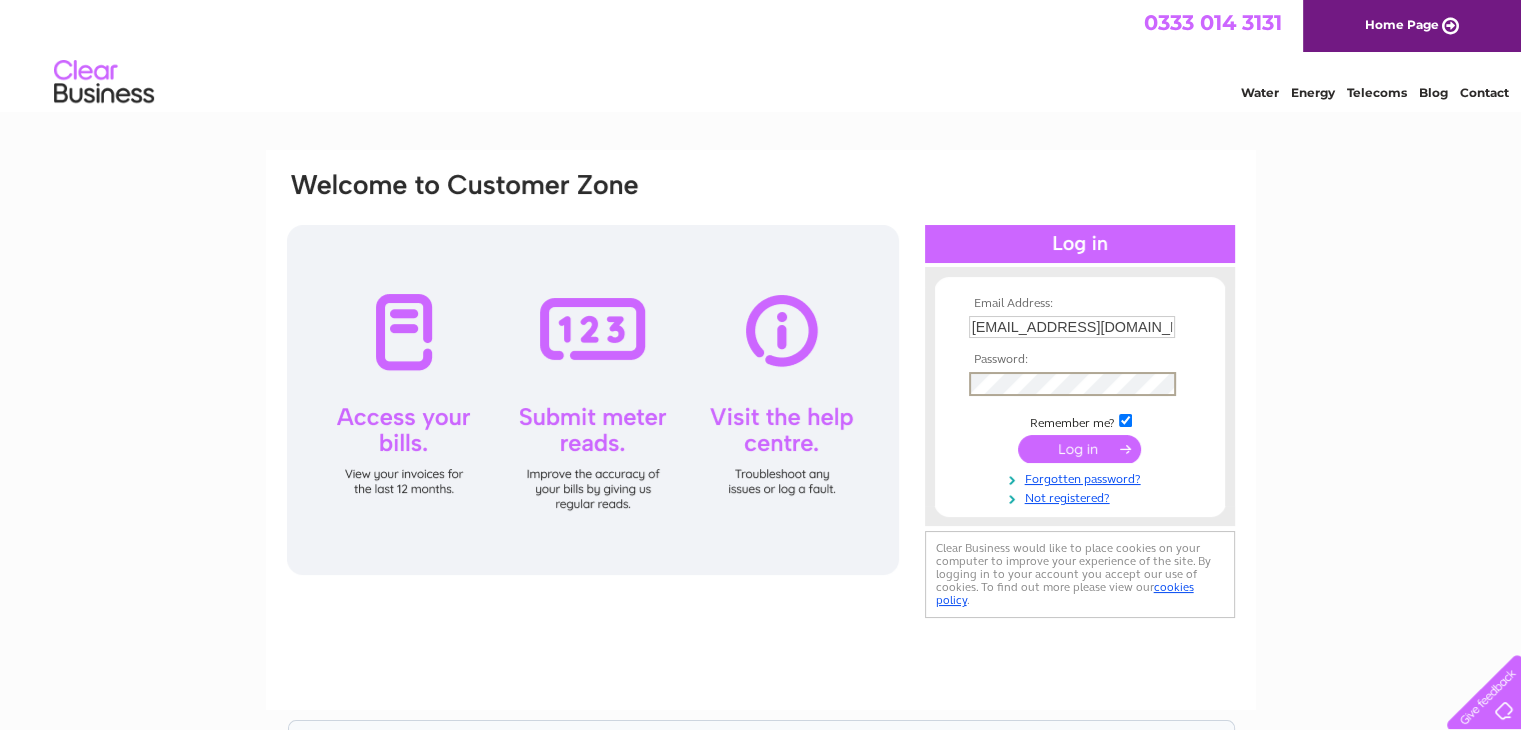 click at bounding box center [1079, 449] 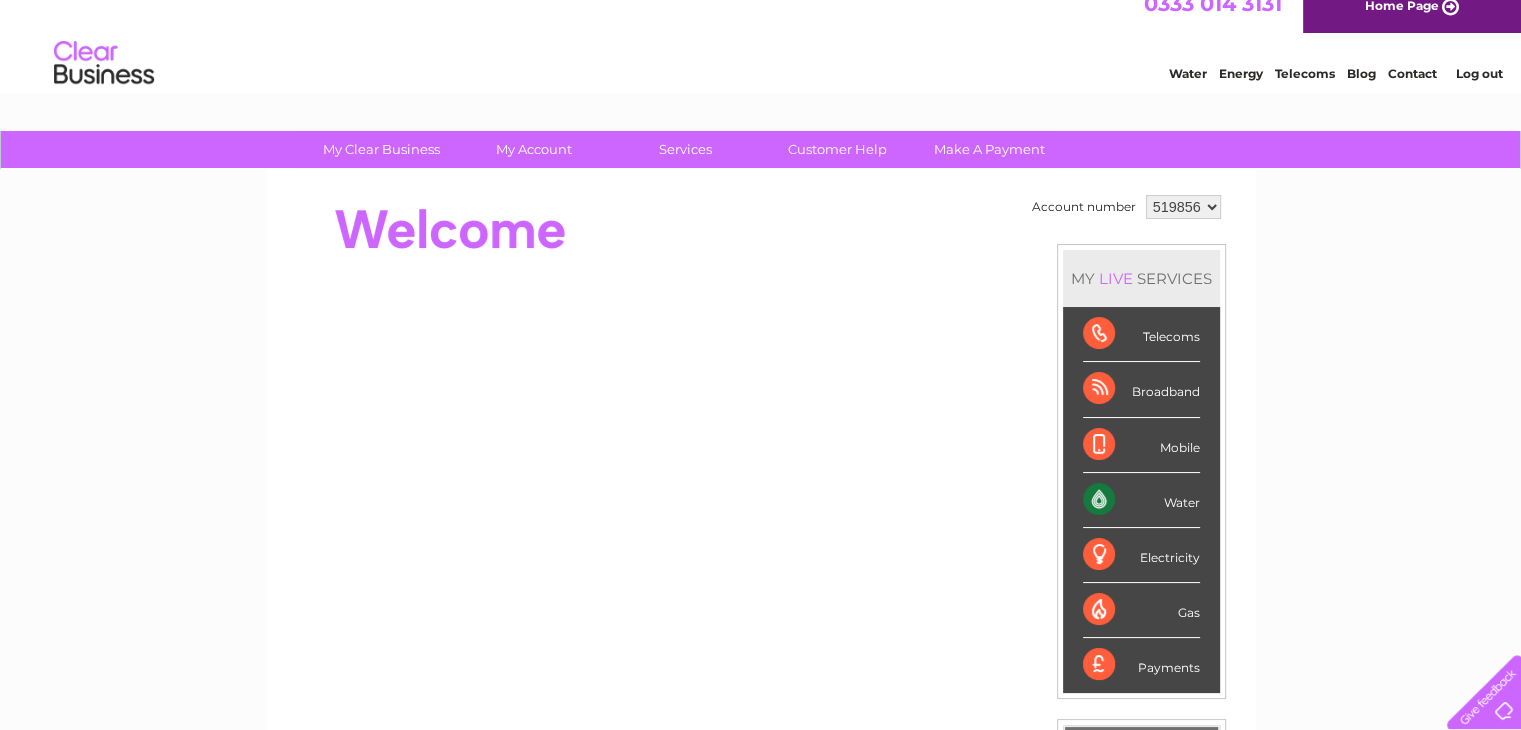 scroll, scrollTop: 0, scrollLeft: 0, axis: both 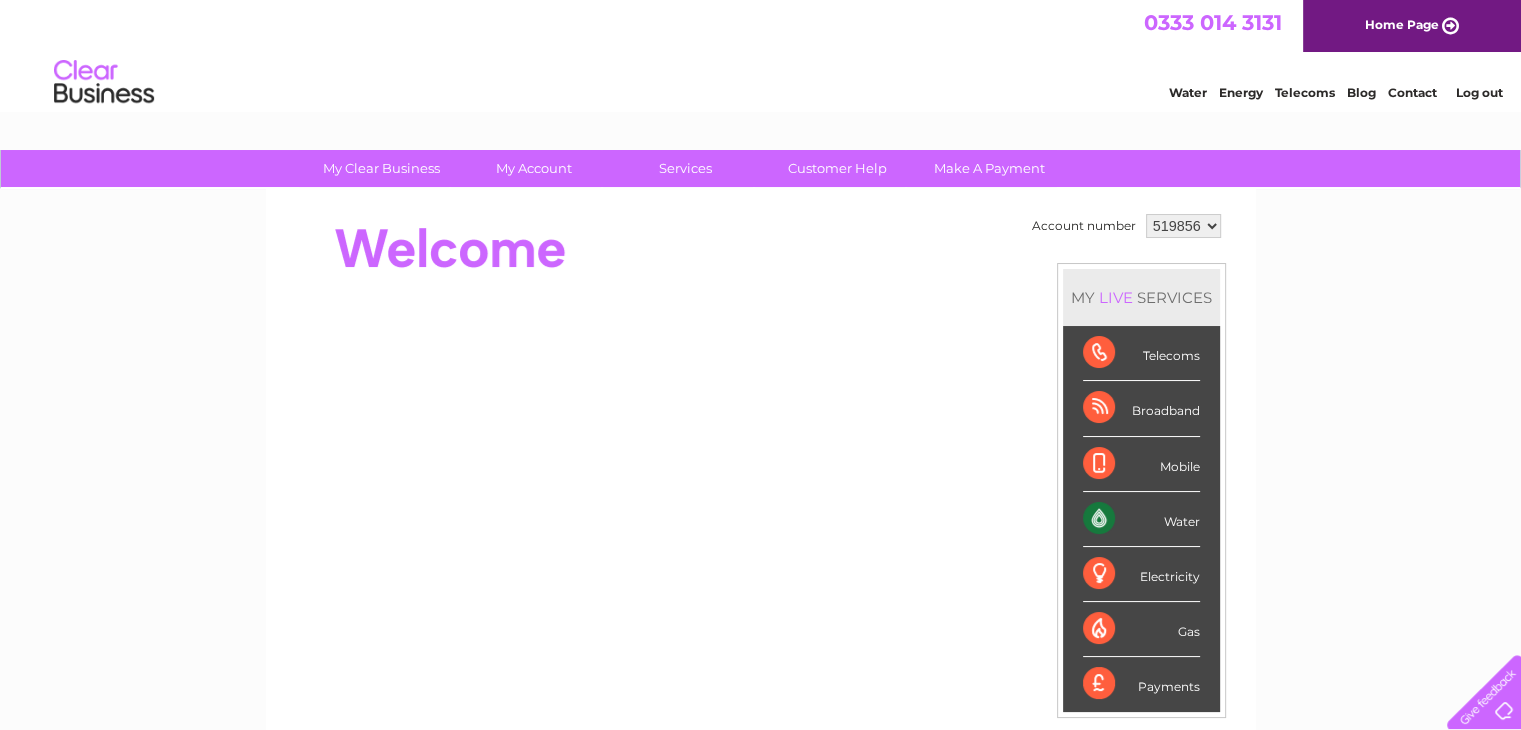 click on "Log out" at bounding box center [1478, 92] 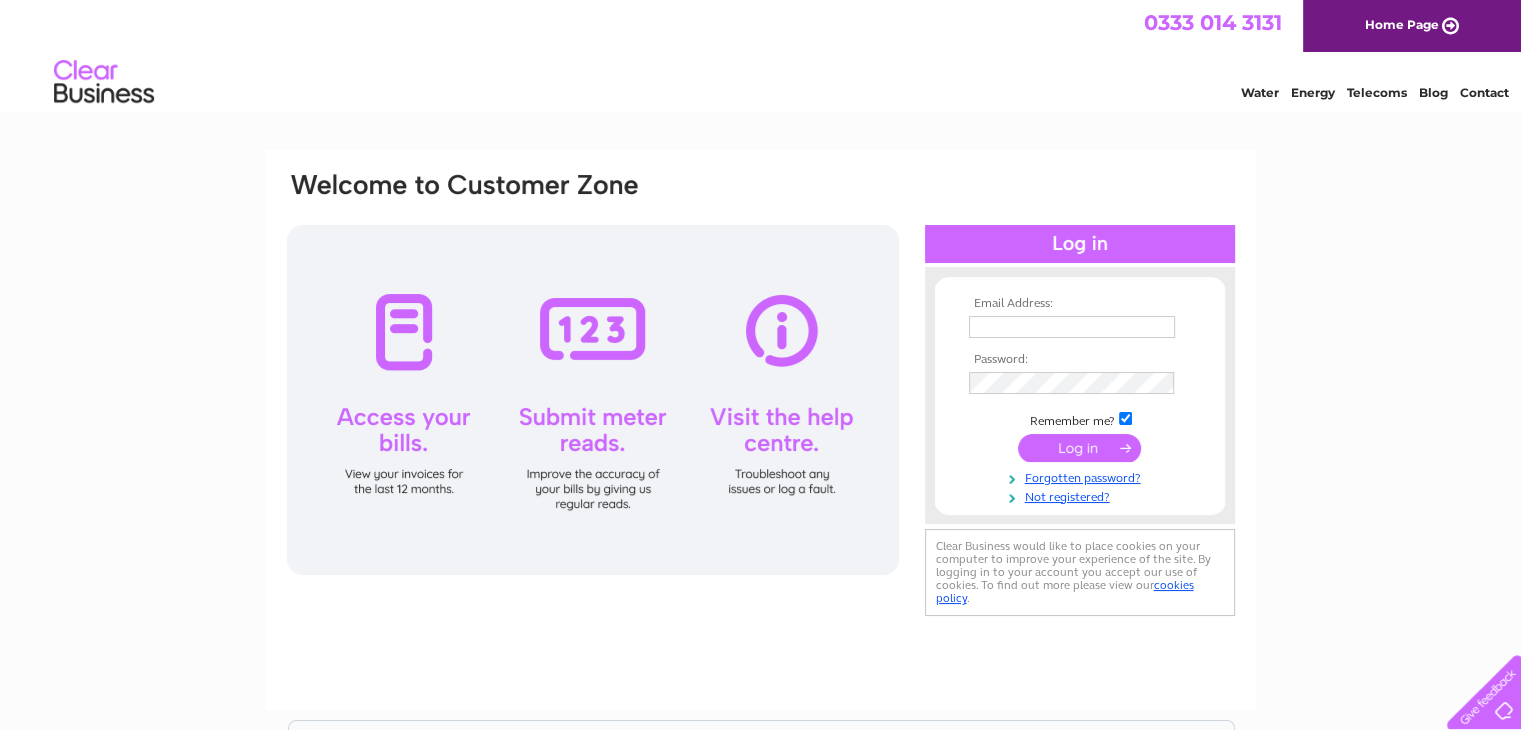 scroll, scrollTop: 0, scrollLeft: 0, axis: both 